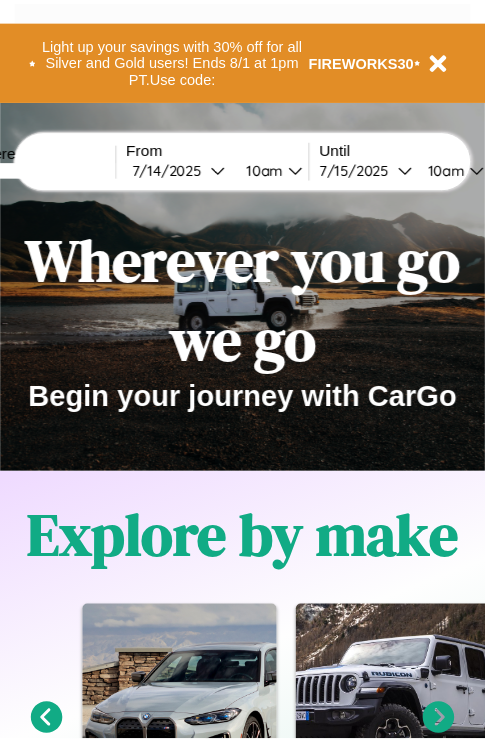 scroll, scrollTop: 0, scrollLeft: 0, axis: both 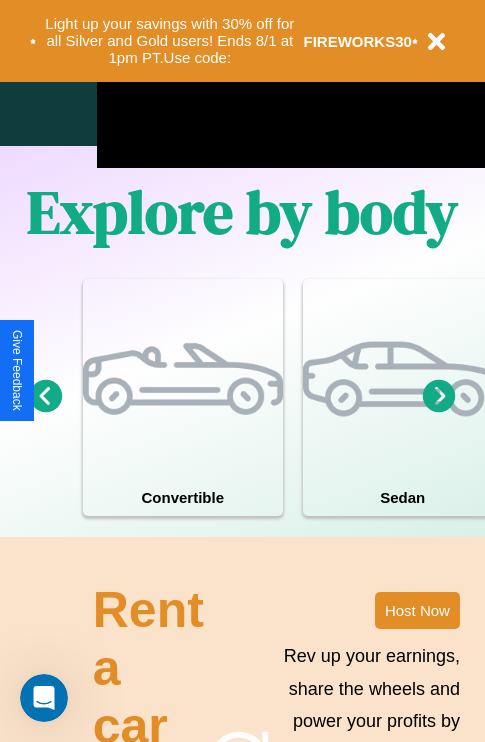click 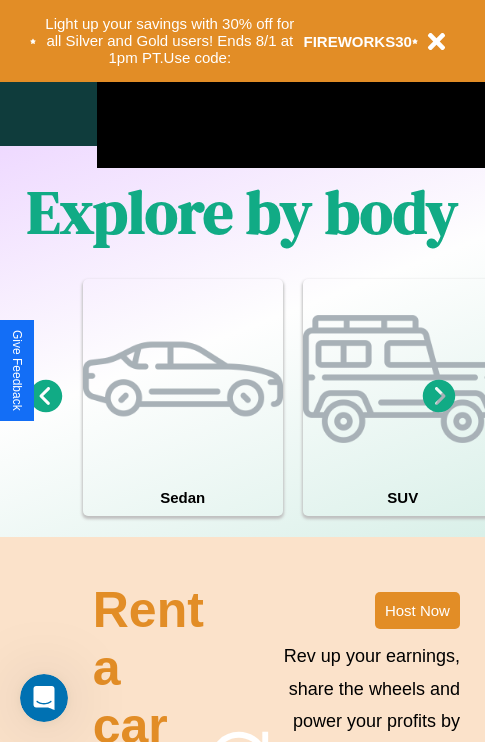 click 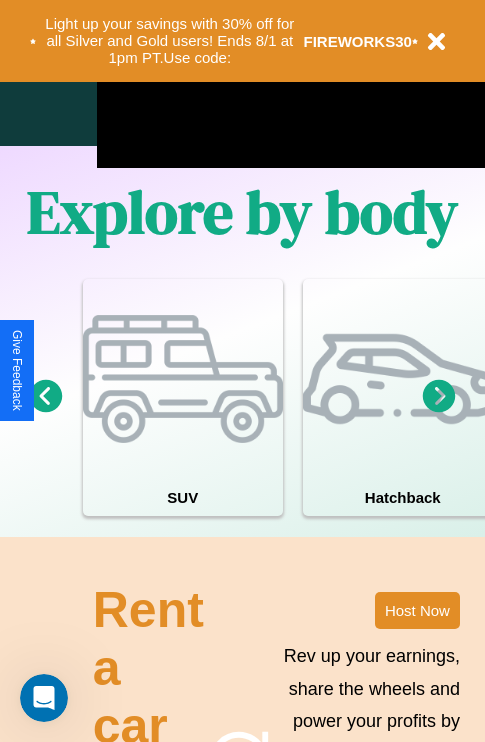 click 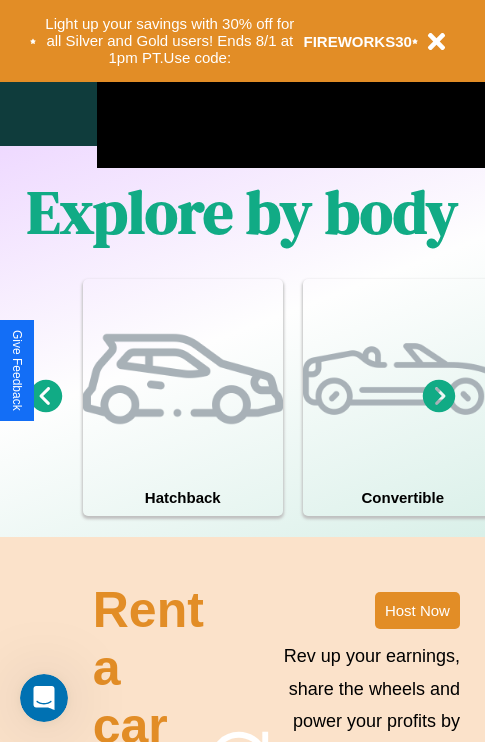 click 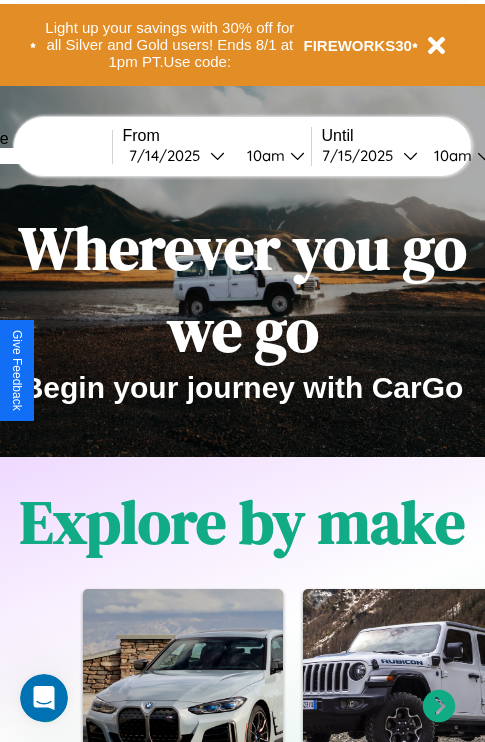 scroll, scrollTop: 0, scrollLeft: 0, axis: both 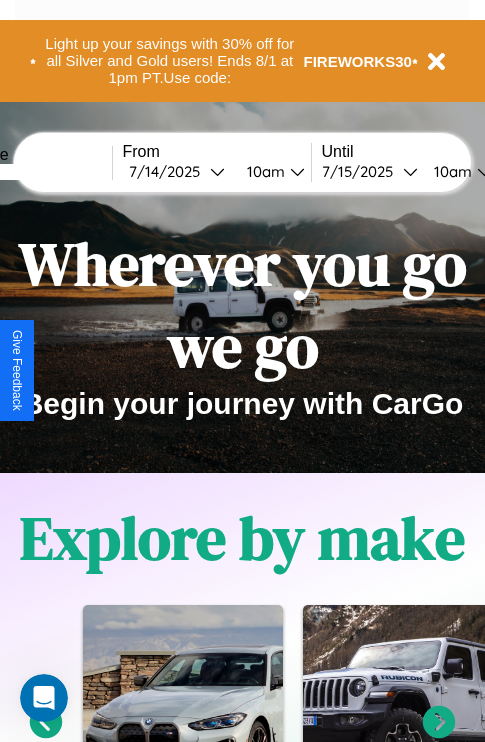 click at bounding box center [37, 172] 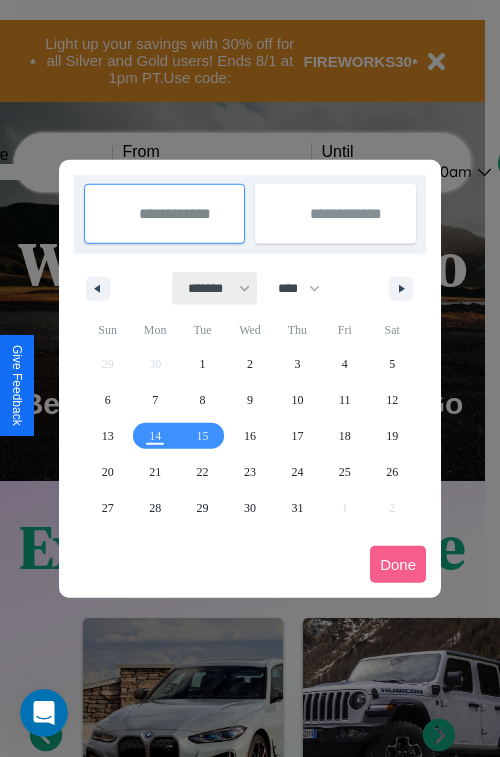click on "******* ******** ***** ***** *** **** **** ****** ********* ******* ******** ********" at bounding box center [215, 288] 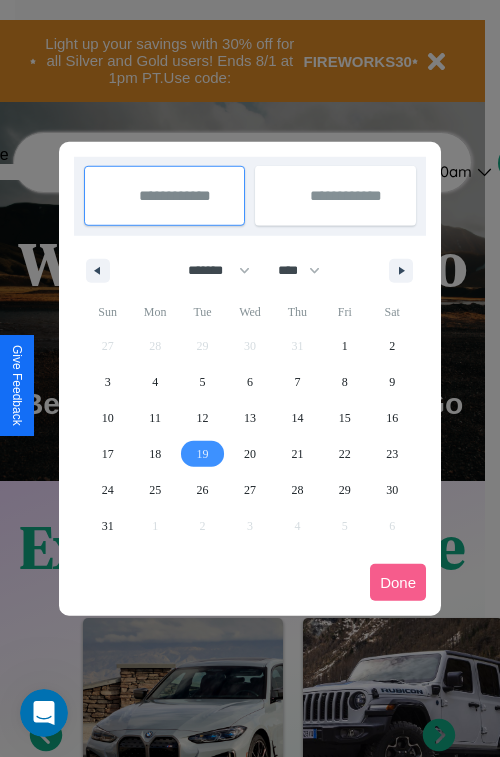 click on "19" at bounding box center [203, 454] 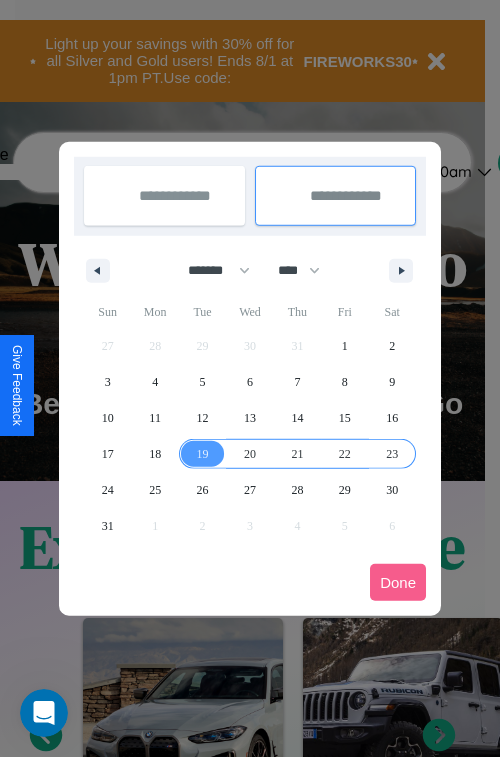 click on "23" at bounding box center (392, 454) 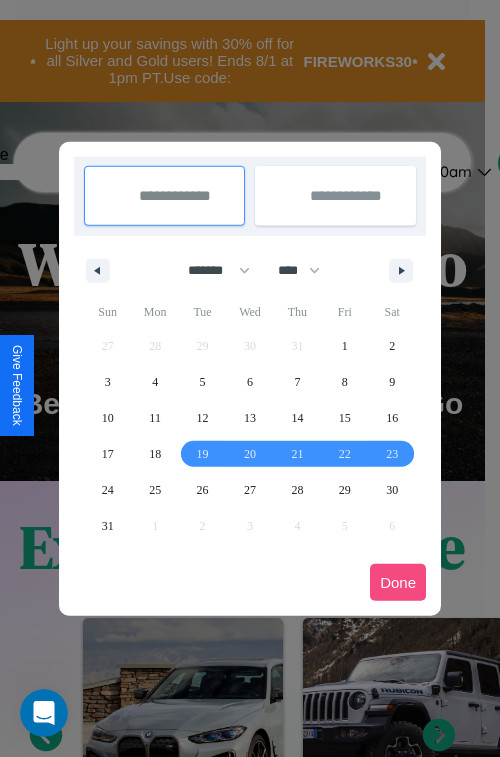 click on "Done" at bounding box center (398, 582) 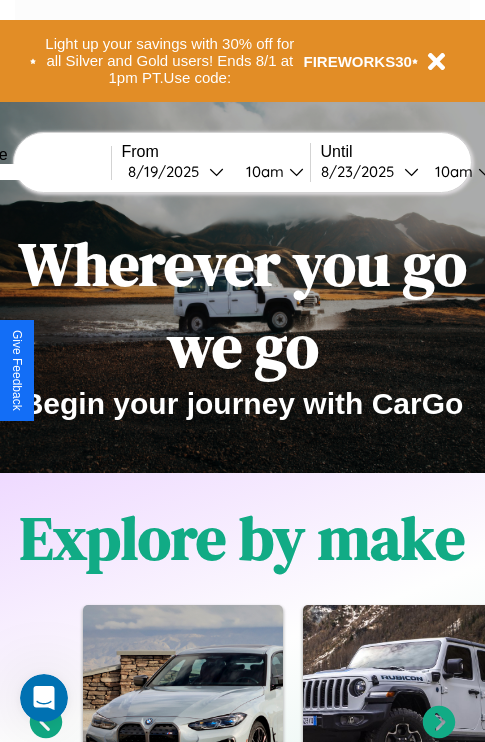 click on "10am" at bounding box center (262, 171) 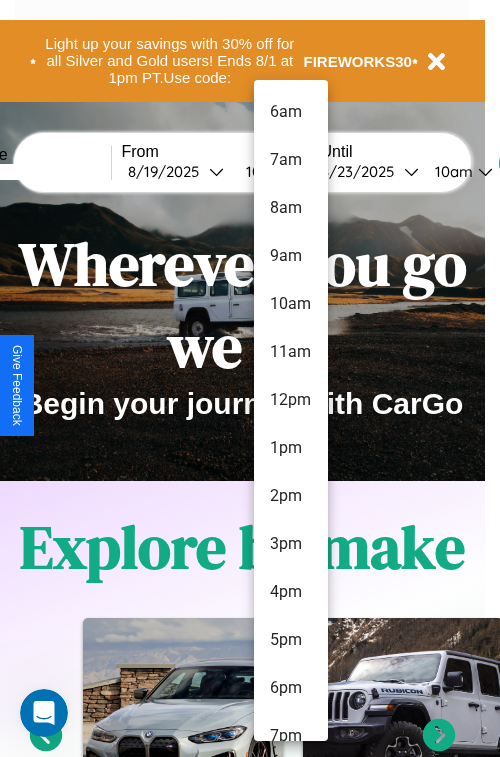 click on "7am" at bounding box center (291, 160) 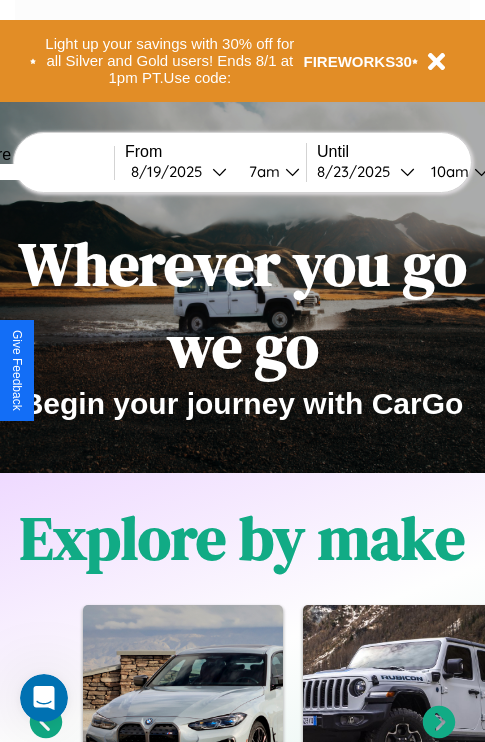 scroll, scrollTop: 0, scrollLeft: 72, axis: horizontal 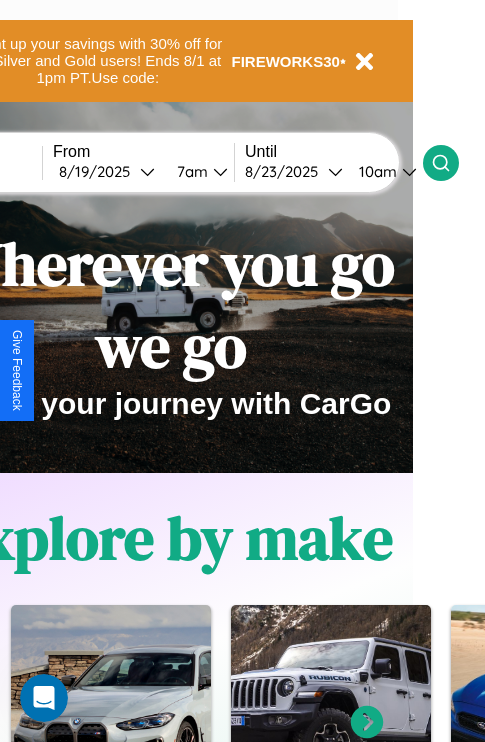 click 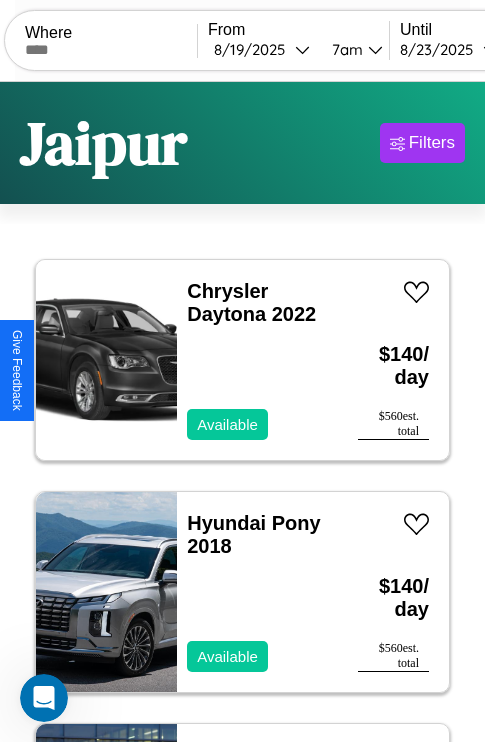 scroll, scrollTop: 95, scrollLeft: 0, axis: vertical 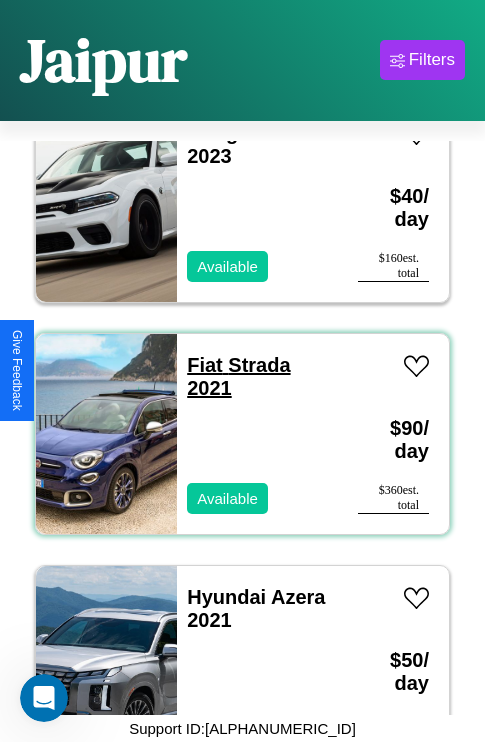 click on "Fiat   Strada   2021" at bounding box center (238, 376) 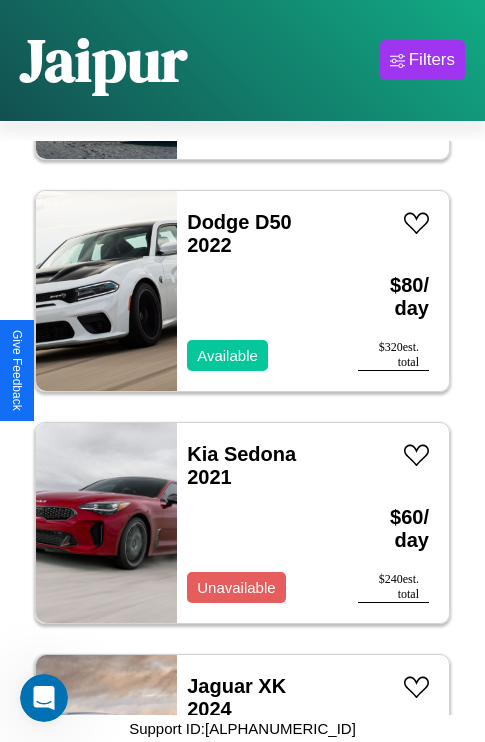 scroll, scrollTop: 26755, scrollLeft: 0, axis: vertical 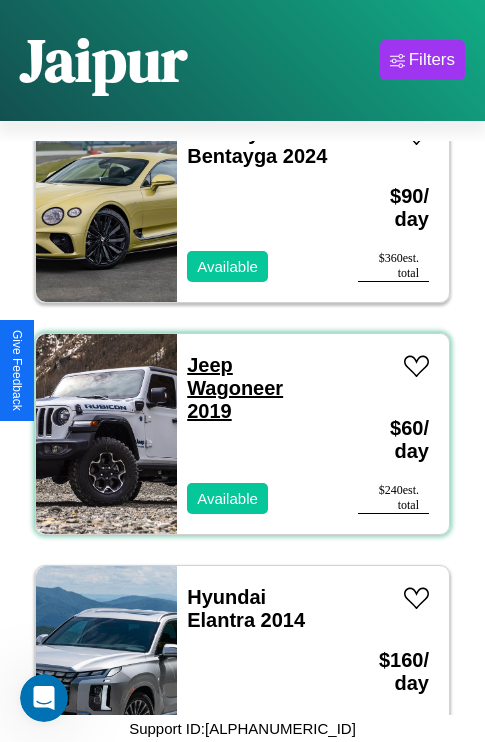 click on "Jeep   Wagoneer   2019" at bounding box center [235, 388] 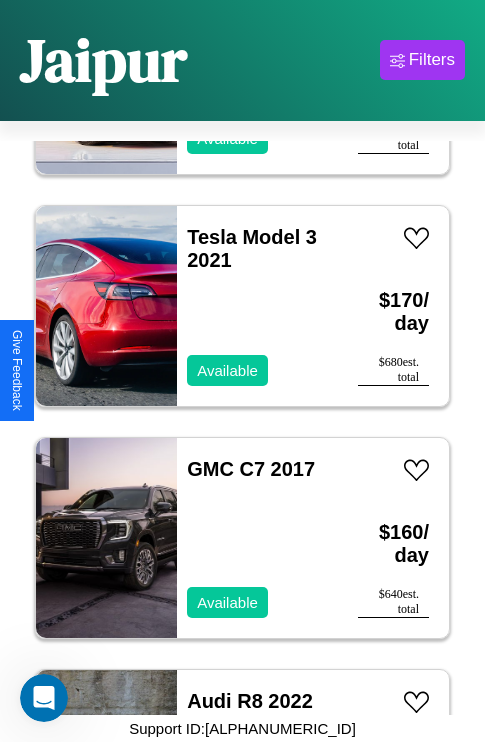 scroll, scrollTop: 7501, scrollLeft: 0, axis: vertical 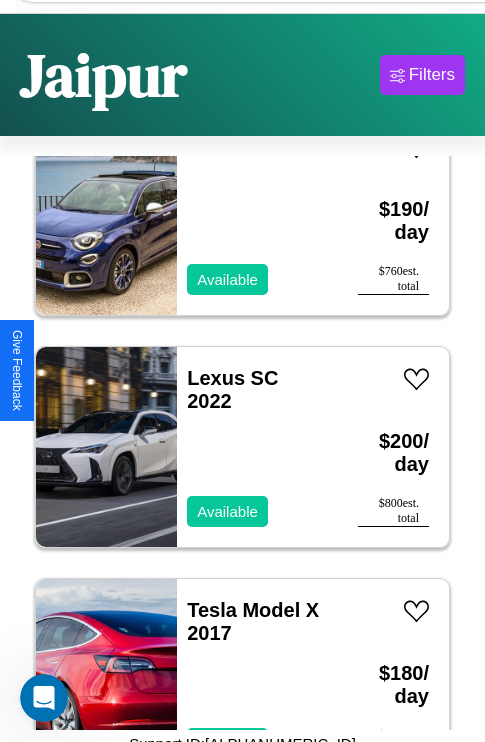 click on "Audi   allroad   2018" at bounding box center [245, 3869] 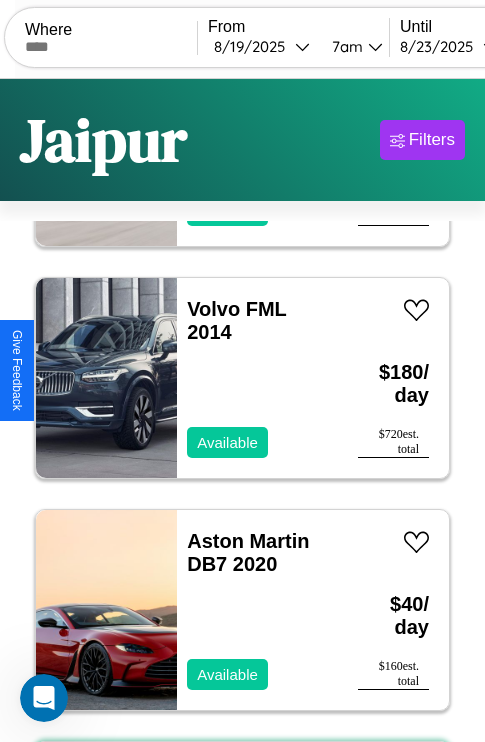 scroll, scrollTop: 0, scrollLeft: 0, axis: both 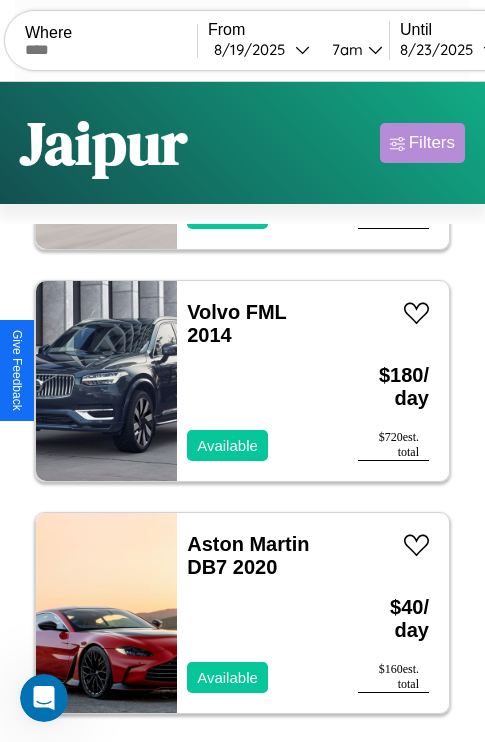 click on "Filters" at bounding box center [432, 143] 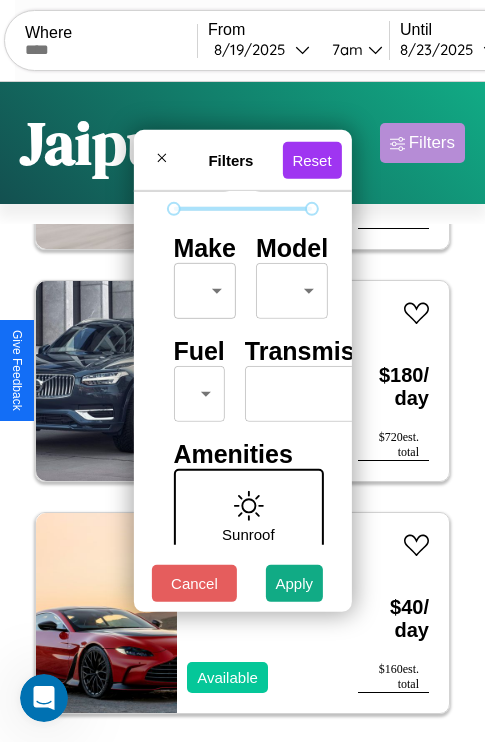 scroll, scrollTop: 162, scrollLeft: 0, axis: vertical 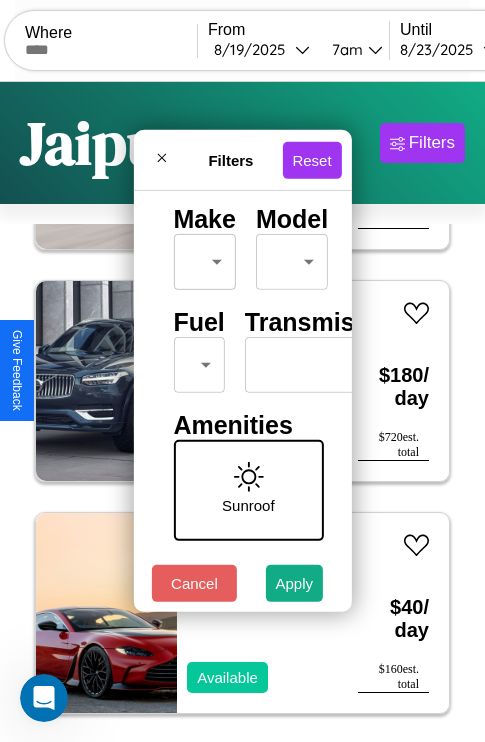 click on "CarGo Where From 8 / 19 / 2025 7am Until 8 / 23 / 2025 10am Become a Host Login Sign Up Jaipur Filters 141  cars in this area These cars can be picked up in this city. Chrysler   Daytona   2022 Available $ 140  / day $ 560  est. total Hyundai   Pony   2018 Available $ 140  / day $ 560  est. total Acura   RL   2016 Available $ 200  / day $ 800  est. total Mercedes   SLK-Class   2017 Unavailable $ 50  / day $ 200  est. total Maserati   Coupe   2020 Available $ 120  / day $ 480  est. total Nissan   Altima   2018 Available $ 80  / day $ 320  est. total Tesla   Cybertruck   2014 Available $ 110  / day $ 440  est. total Lamborghini   Revuelto   2014 Available $ 110  / day $ 440  est. total Tesla   Model S   2020 Available $ 170  / day $ 680  est. total Maserati   228   2014 Available $ 80  / day $ 320  est. total Ferrari   456 GT   2019 Unavailable $ 130  / day $ 520  est. total Alfa Romeo   GTV6   2016 Available $ 190  / day $ 760  est. total Lincoln   MKS   2022 Available $ 90  / day $ 360  est. total Honda     $" at bounding box center (242, 412) 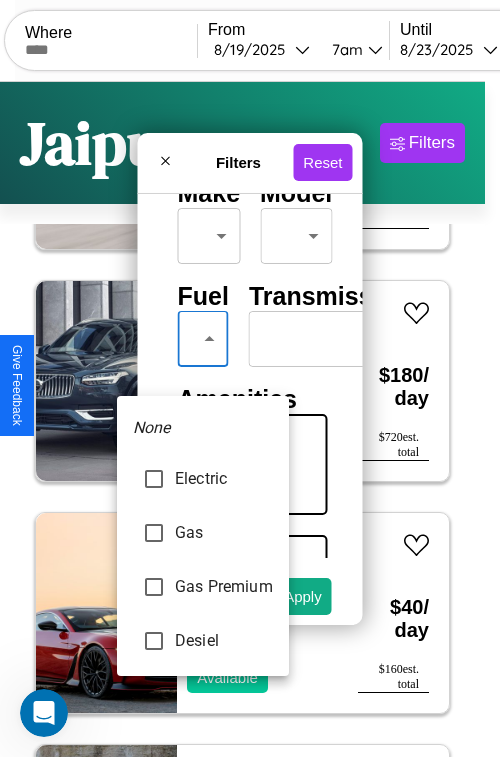 type on "********" 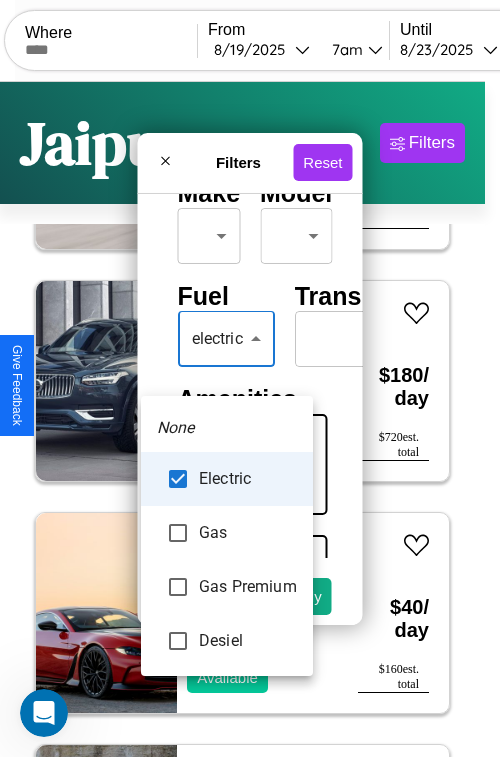 click at bounding box center (250, 378) 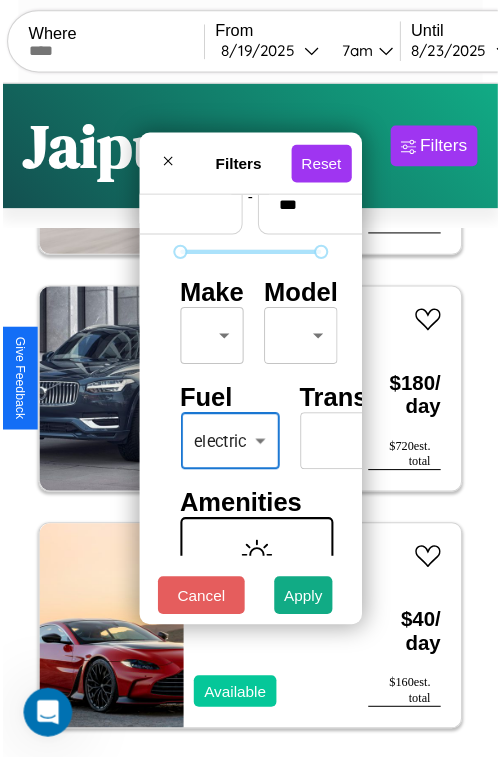 scroll, scrollTop: 59, scrollLeft: 0, axis: vertical 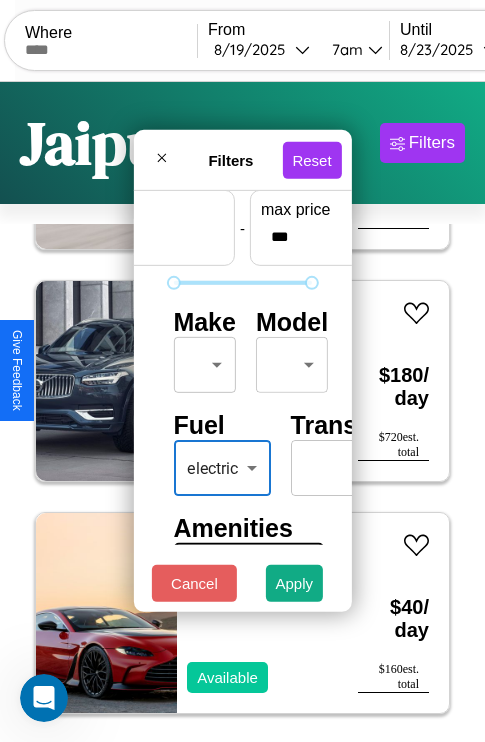 click on "CarGo Where From 8 / 19 / 2025 7am Until 8 / 23 / 2025 10am Become a Host Login Sign Up Jaipur Filters 141  cars in this area These cars can be picked up in this city. Chrysler   Daytona   2022 Available $ 140  / day $ 560  est. total Hyundai   Pony   2018 Available $ 140  / day $ 560  est. total Acura   RL   2016 Available $ 200  / day $ 800  est. total Mercedes   SLK-Class   2017 Unavailable $ 50  / day $ 200  est. total Maserati   Coupe   2020 Available $ 120  / day $ 480  est. total Nissan   Altima   2018 Available $ 80  / day $ 320  est. total Tesla   Cybertruck   2014 Available $ 110  / day $ 440  est. total Lamborghini   Revuelto   2014 Available $ 110  / day $ 440  est. total Tesla   Model S   2020 Available $ 170  / day $ 680  est. total Maserati   228   2014 Available $ 80  / day $ 320  est. total Ferrari   456 GT   2019 Unavailable $ 130  / day $ 520  est. total Alfa Romeo   GTV6   2016 Available $ 190  / day $ 760  est. total Lincoln   MKS   2022 Available $ 90  / day $ 360  est. total Honda     $" at bounding box center [242, 412] 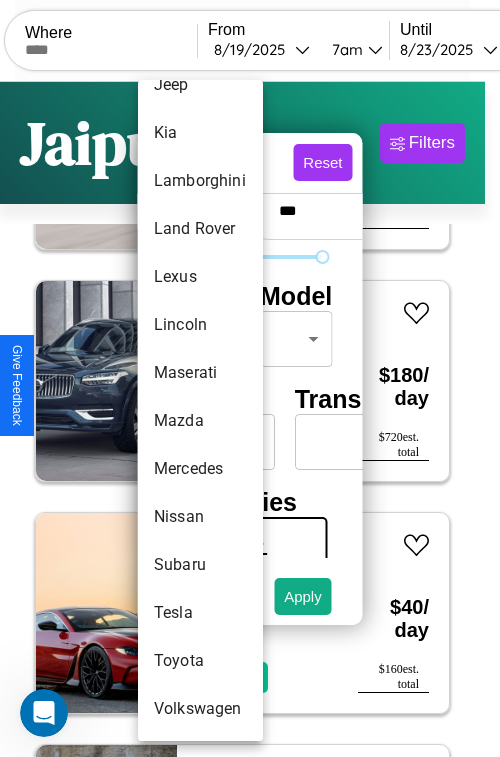 scroll, scrollTop: 1083, scrollLeft: 0, axis: vertical 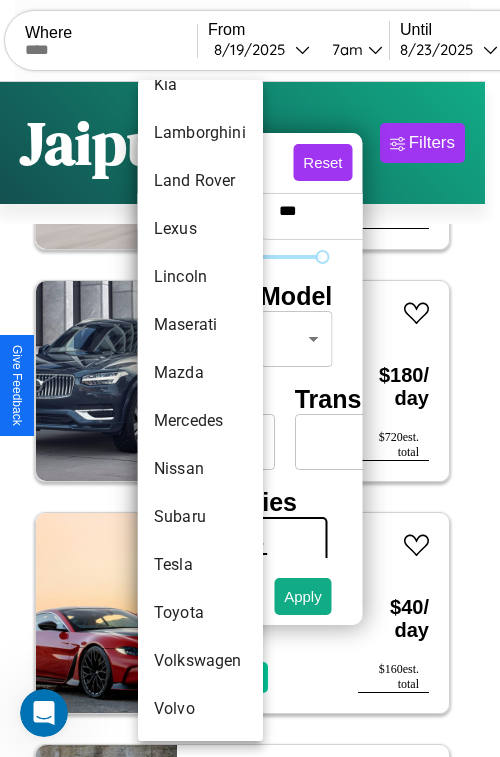 click on "Tesla" at bounding box center (200, 565) 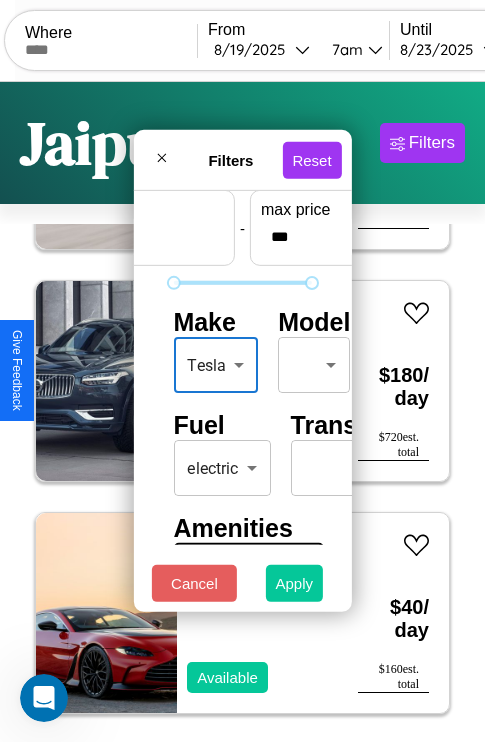 click on "Apply" at bounding box center [295, 583] 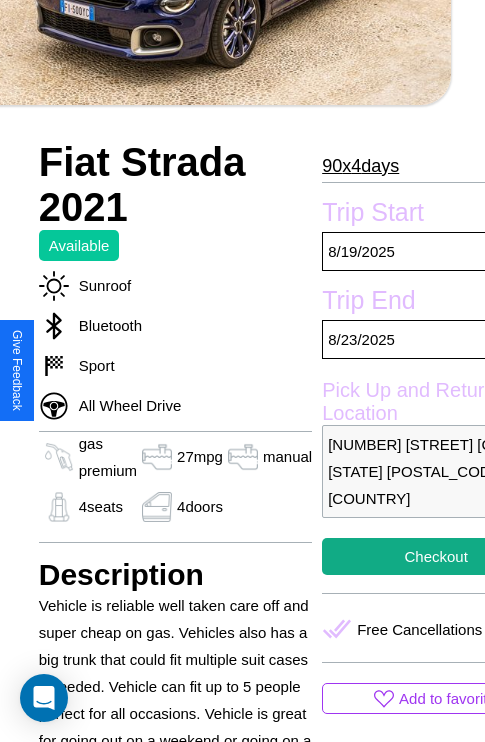 scroll, scrollTop: 710, scrollLeft: 71, axis: both 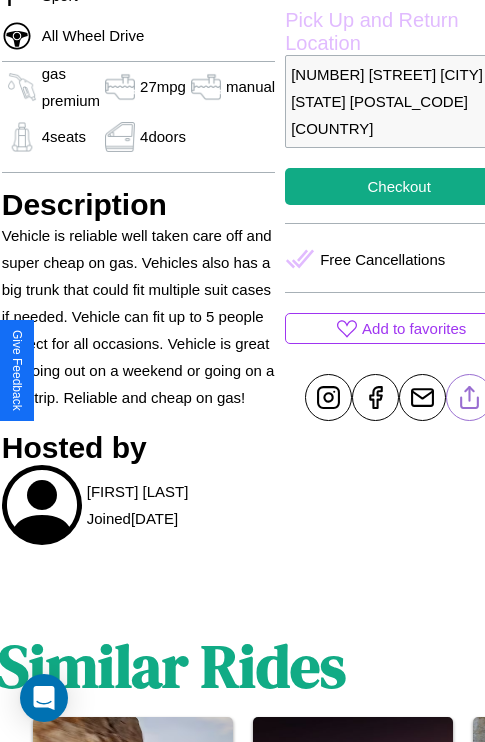 click 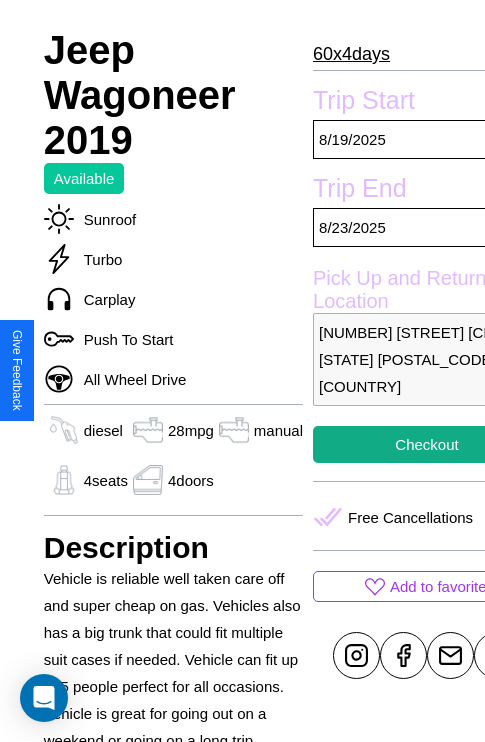 scroll, scrollTop: 588, scrollLeft: 52, axis: both 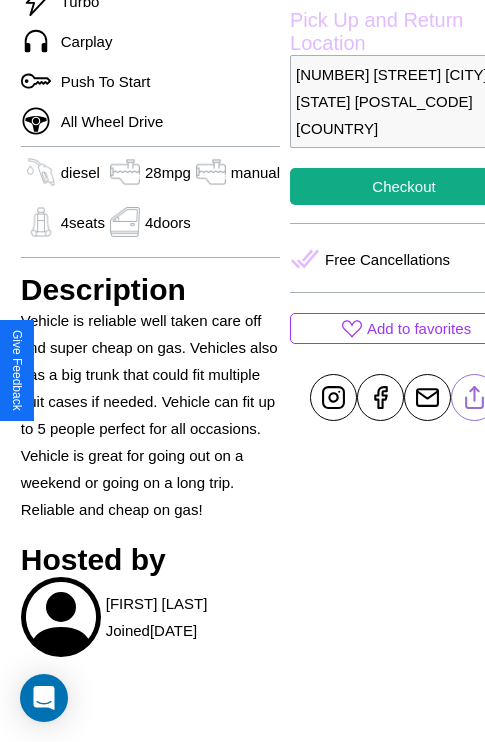 click 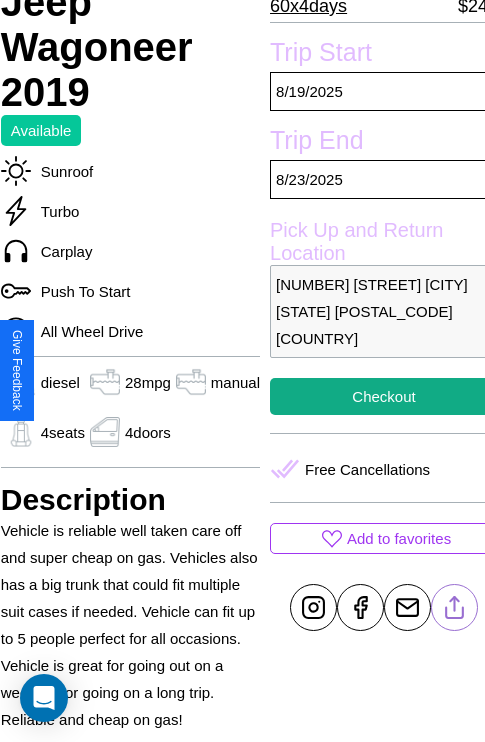 scroll, scrollTop: 377, scrollLeft: 72, axis: both 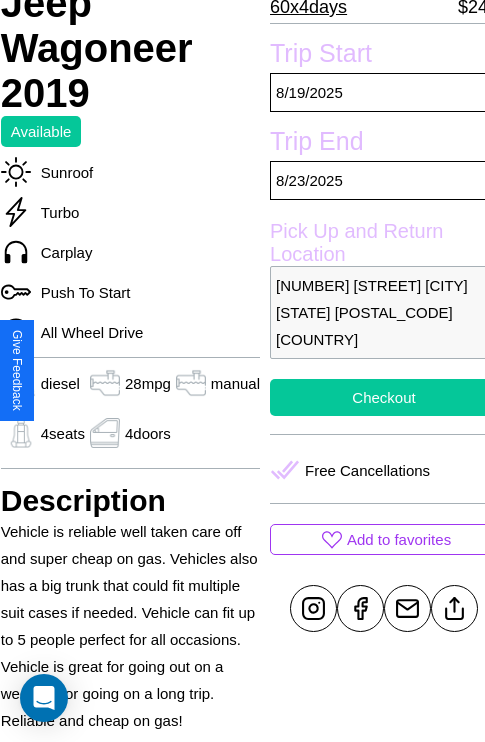 click on "Checkout" at bounding box center [384, 397] 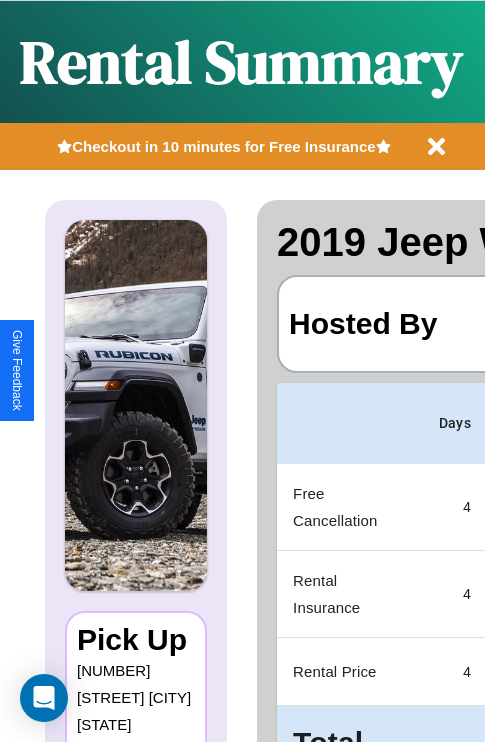 scroll, scrollTop: 0, scrollLeft: 378, axis: horizontal 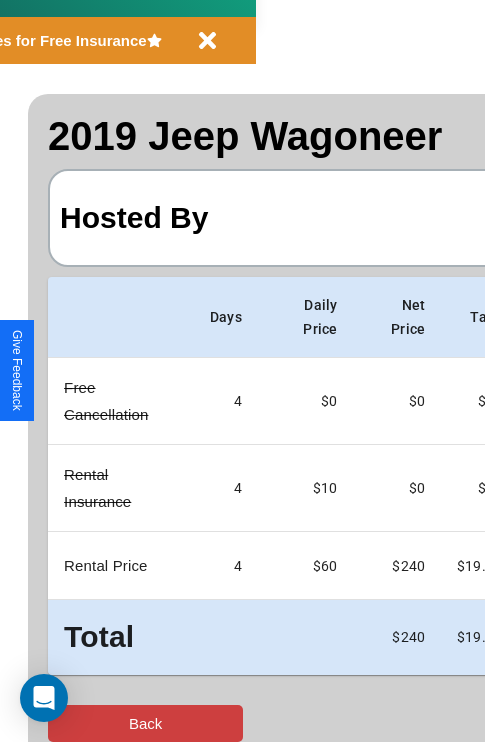 click on "Back" at bounding box center (145, 723) 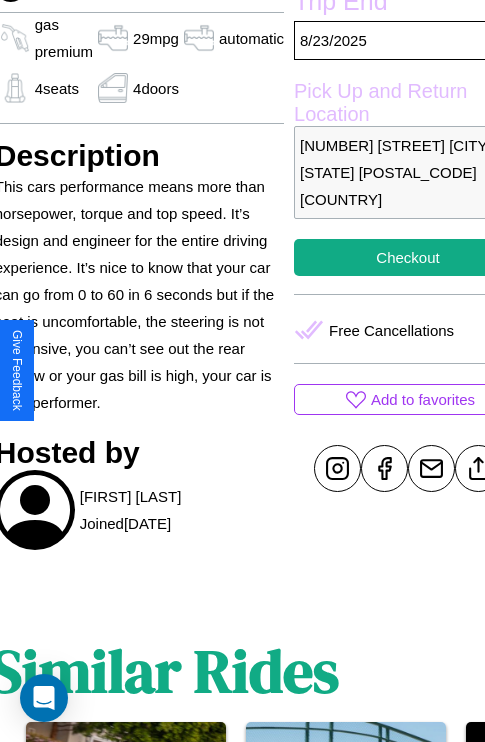 scroll, scrollTop: 669, scrollLeft: 87, axis: both 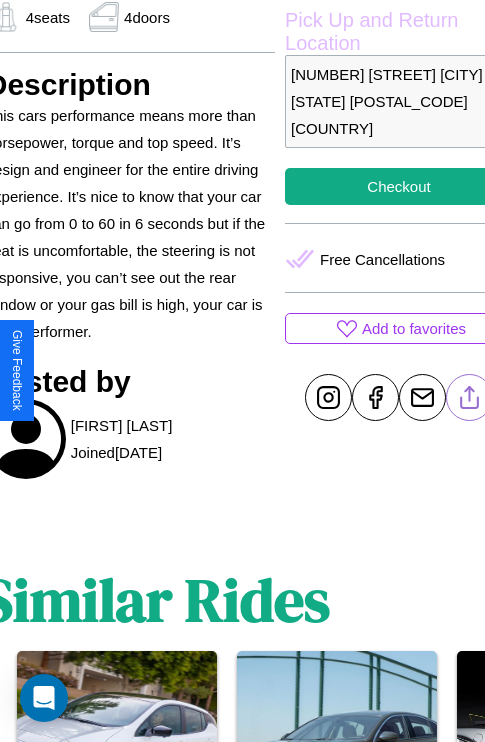 click 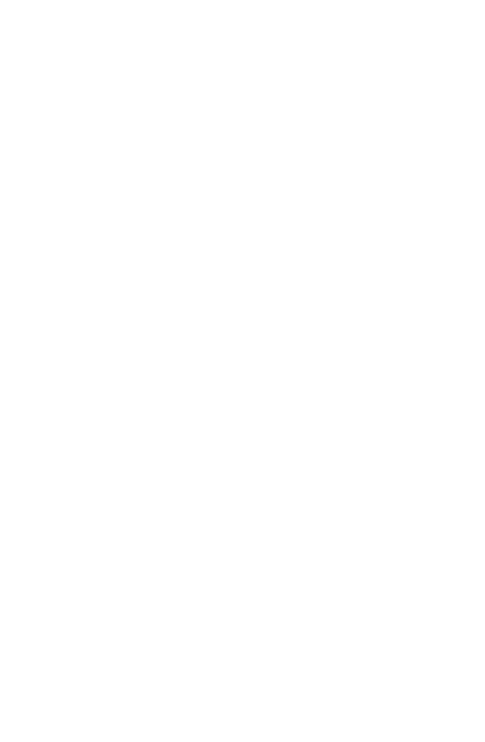 scroll, scrollTop: 0, scrollLeft: 0, axis: both 